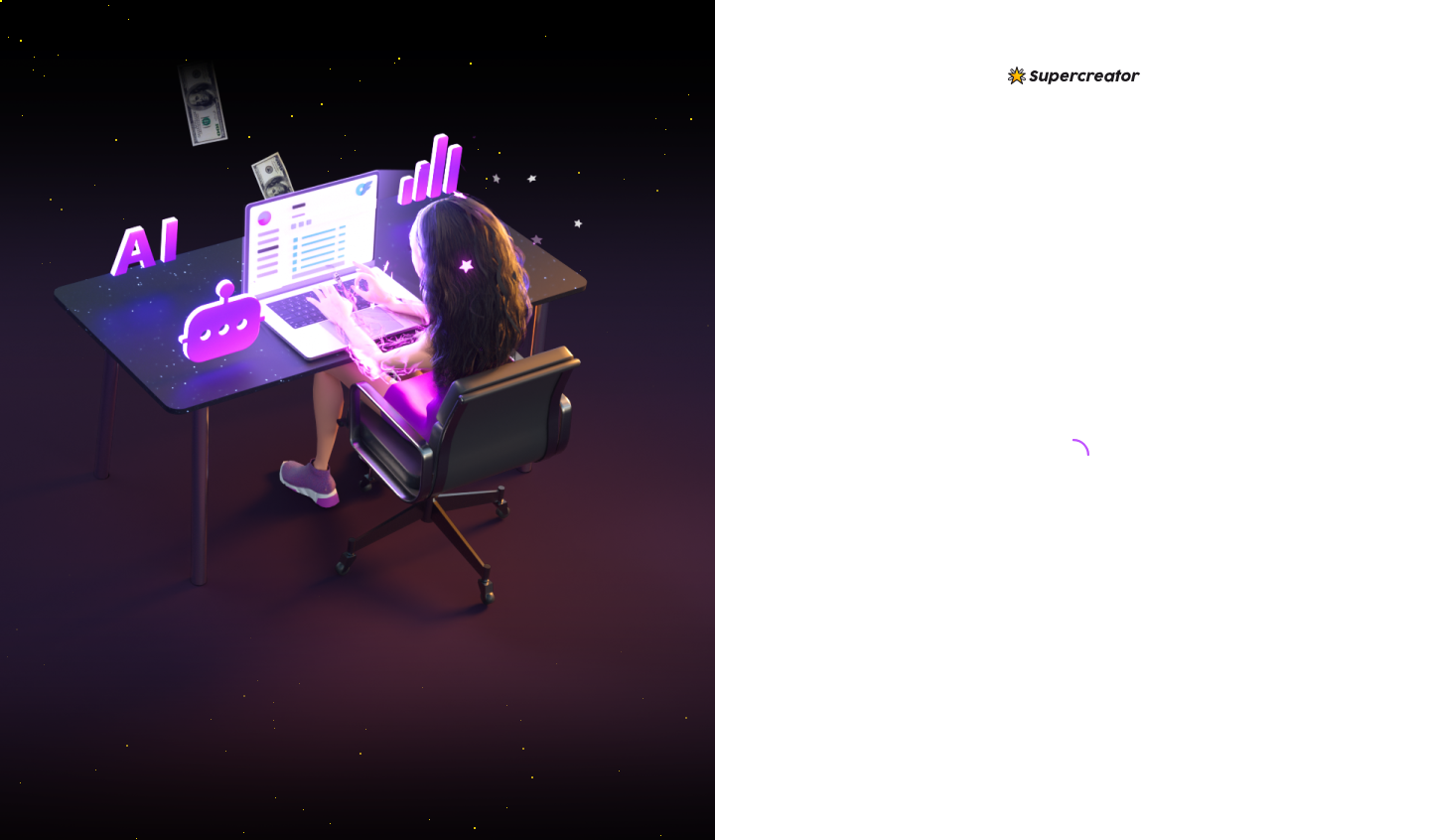 scroll, scrollTop: 0, scrollLeft: 0, axis: both 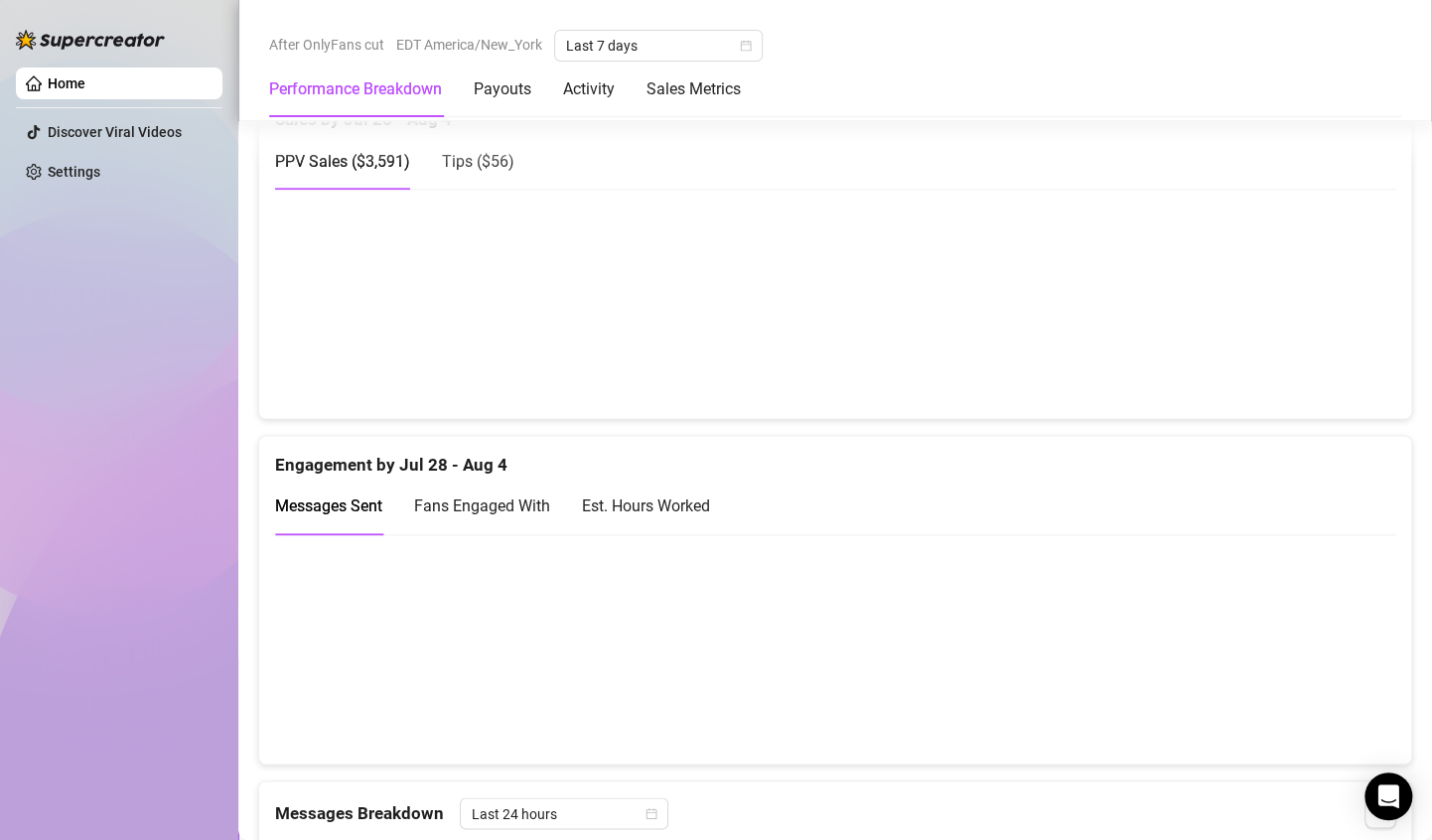 click at bounding box center (826, 303) 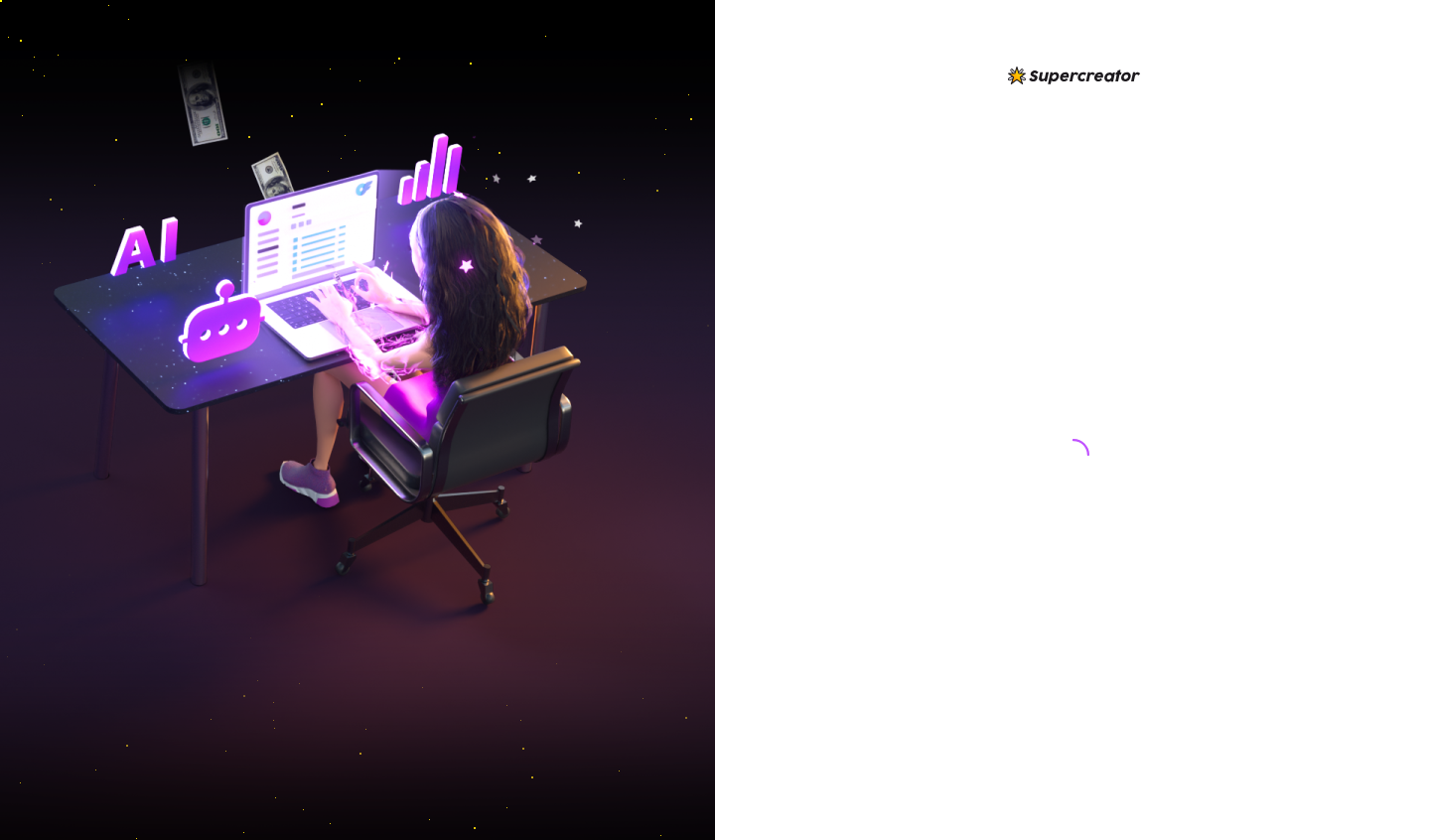 scroll, scrollTop: 0, scrollLeft: 0, axis: both 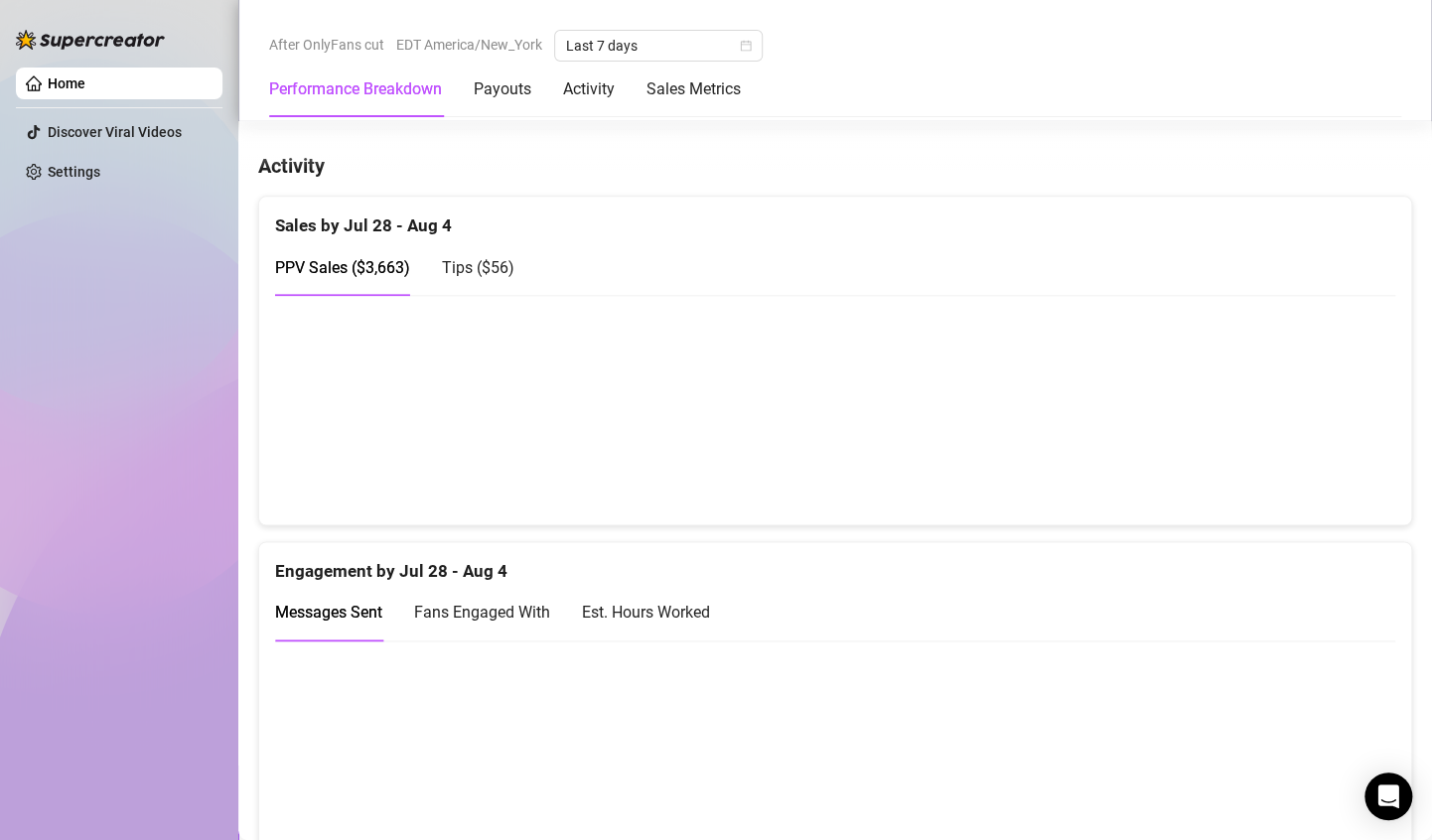 click at bounding box center [826, 409] 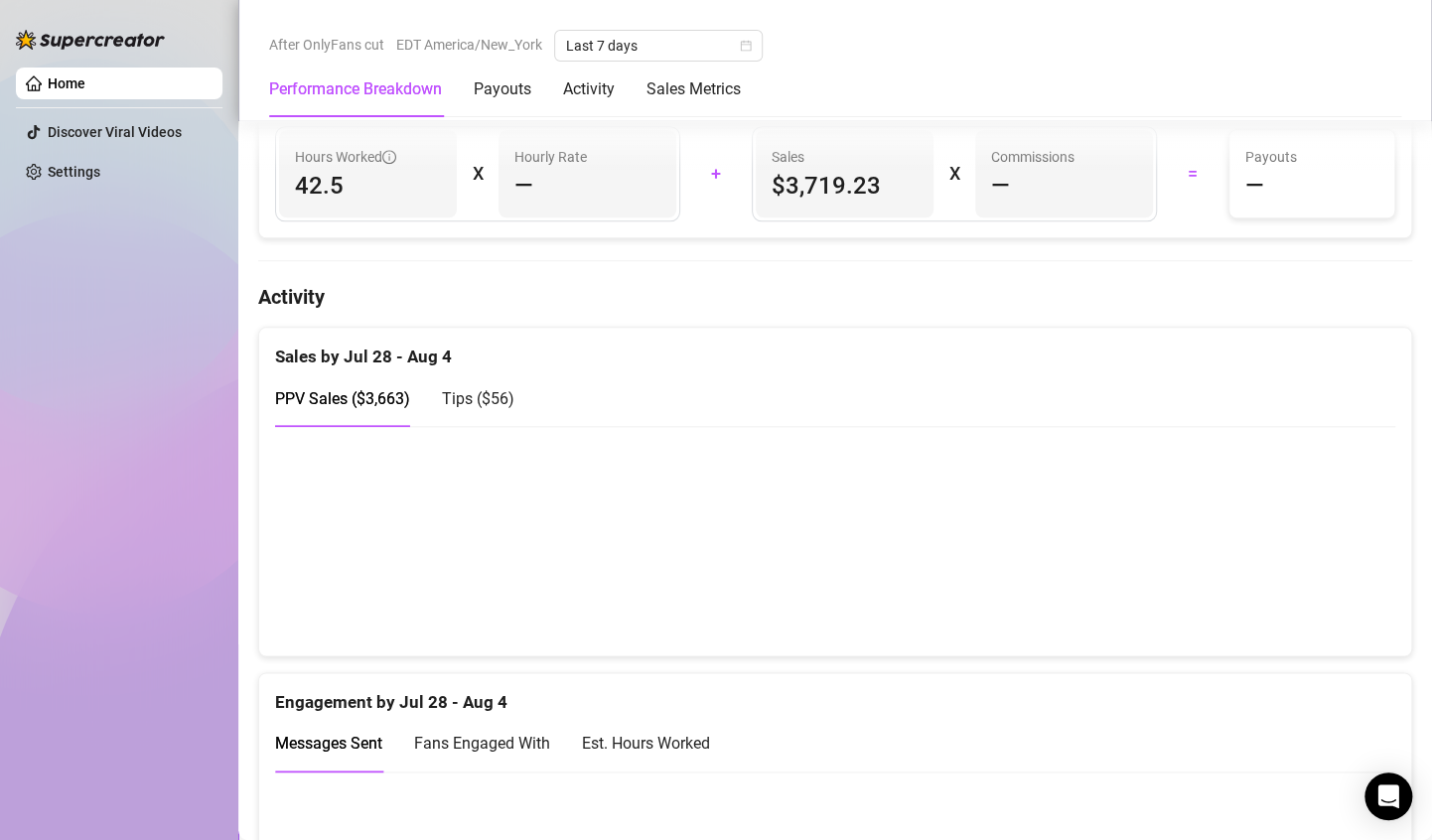 scroll, scrollTop: 872, scrollLeft: 0, axis: vertical 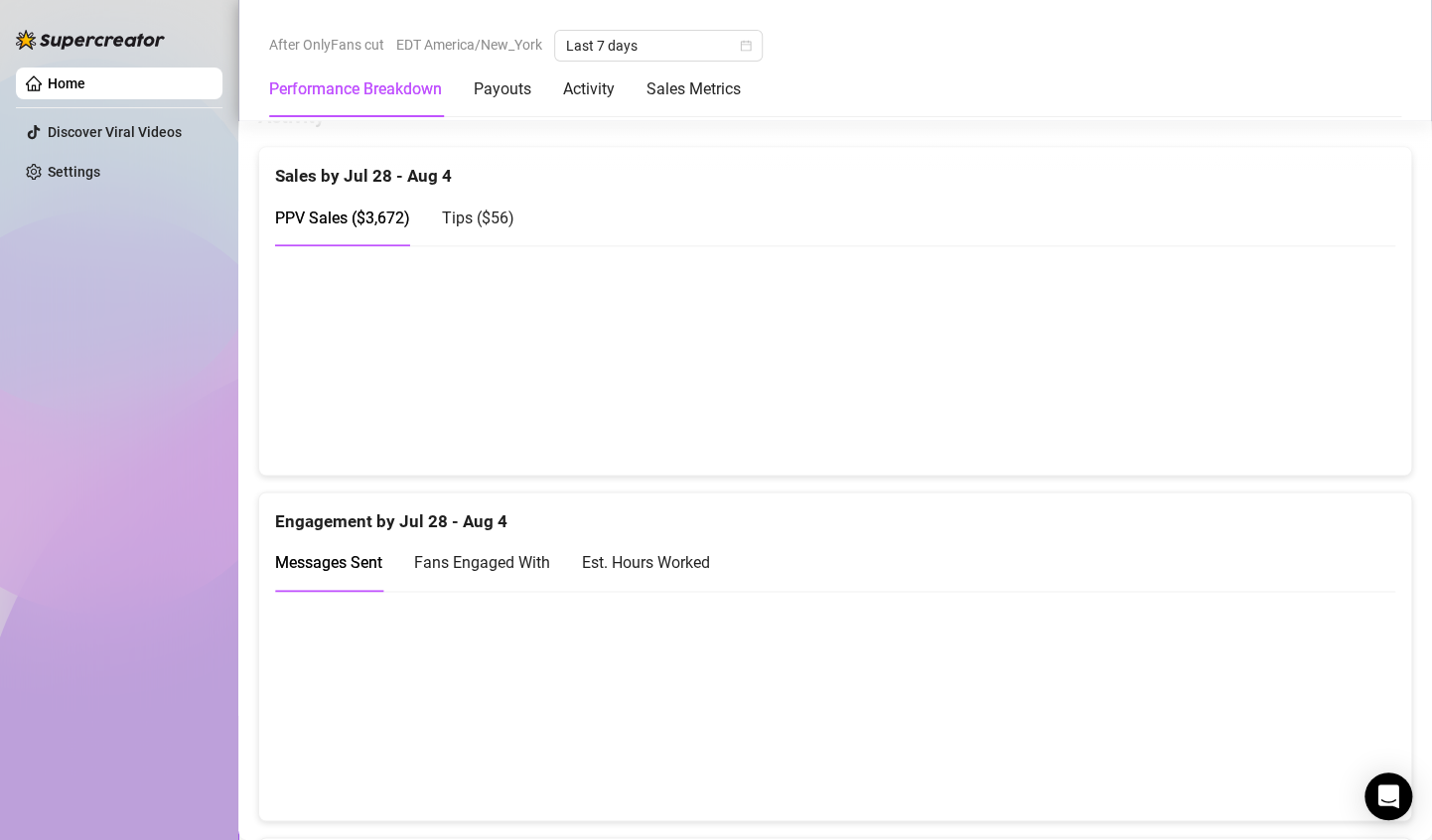 click on "Home Discover Viral Videos Settings" at bounding box center (119, 127) 